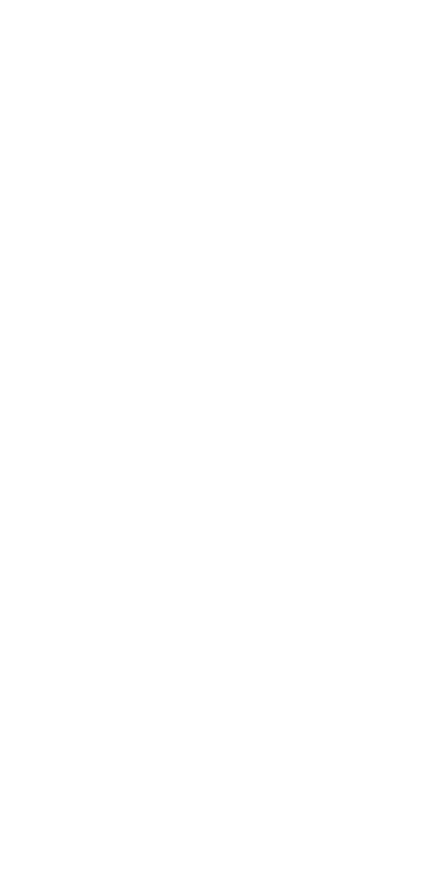 scroll, scrollTop: 0, scrollLeft: 0, axis: both 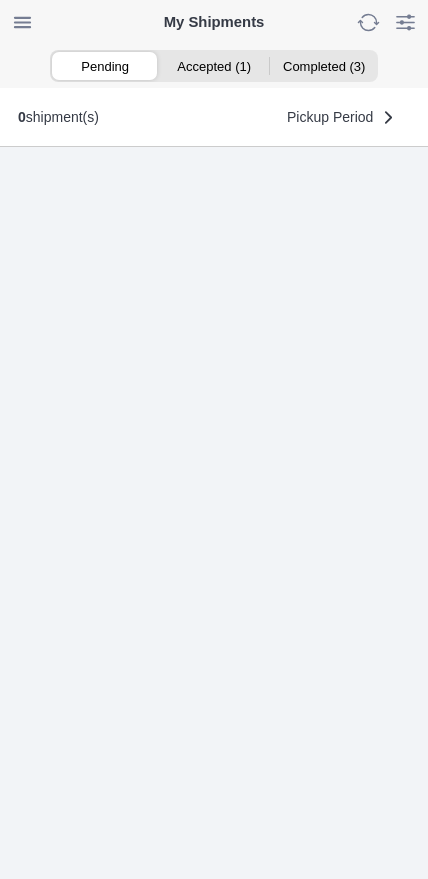 click on "Accepted (1)" at bounding box center [213, 66] 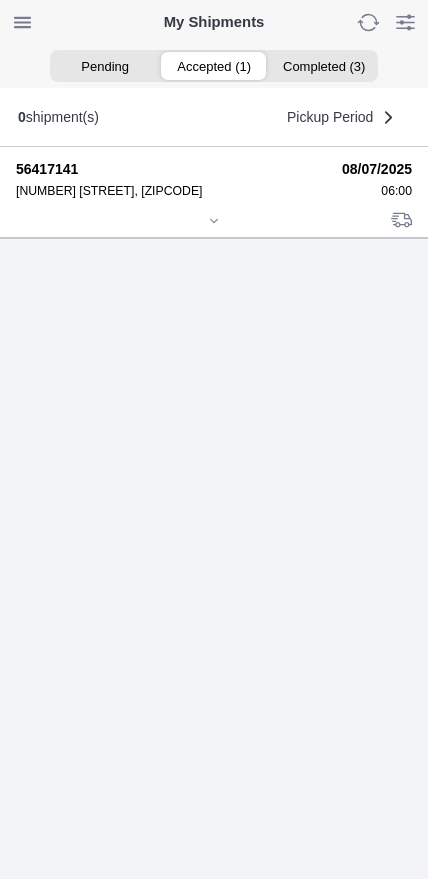 click on "Accepted (1)" at bounding box center [213, 66] 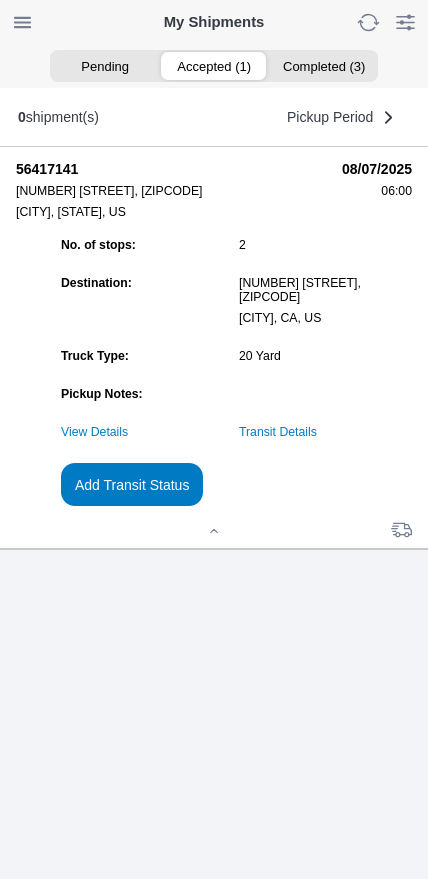 click on "Transit Details" 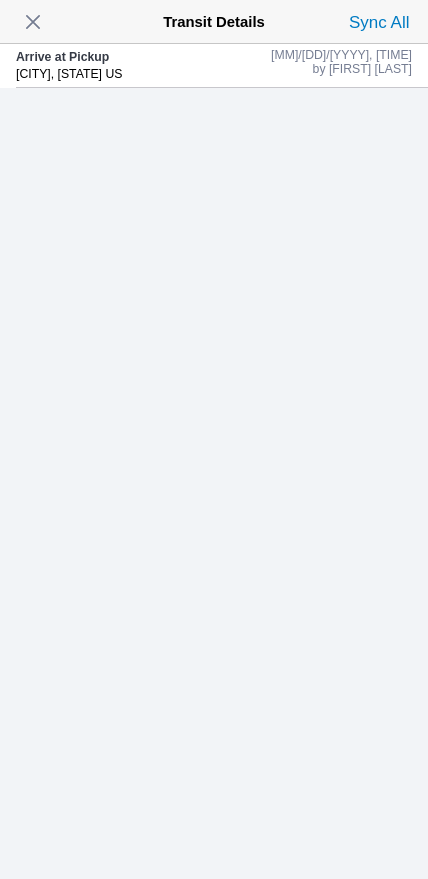 click at bounding box center (33, 22) 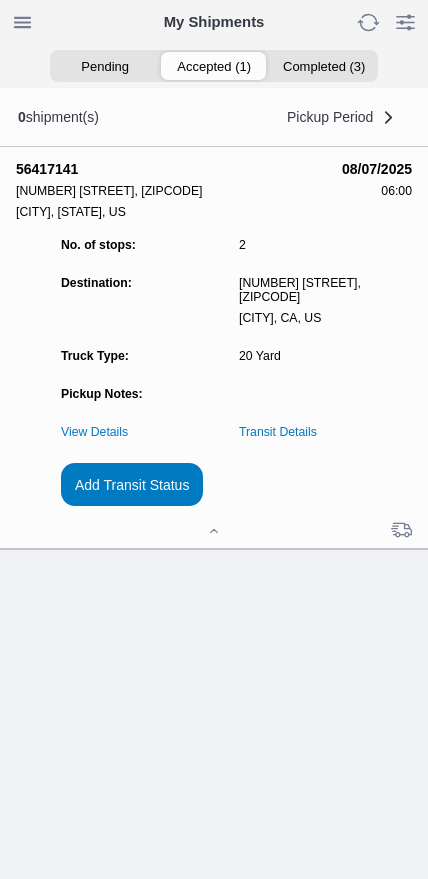 click on "Add Transit Status" 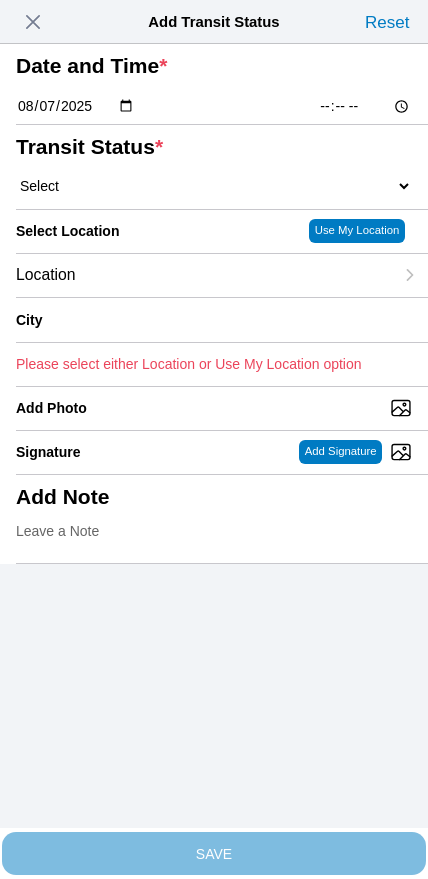 click on "[TIME]" 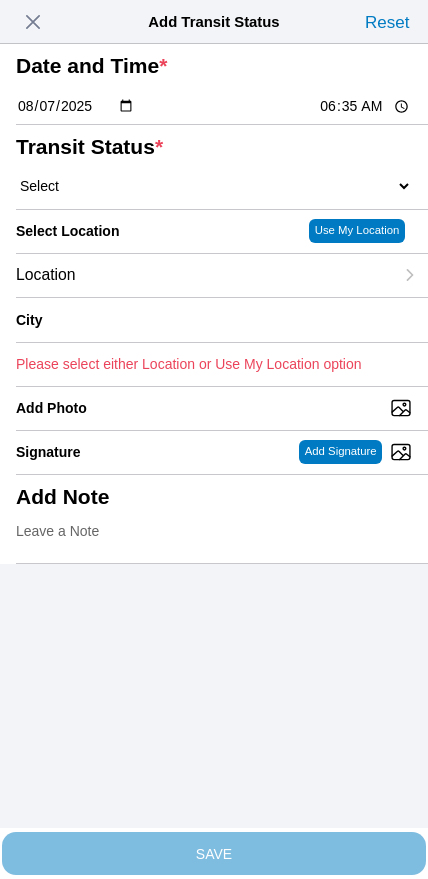 type on "06:40" 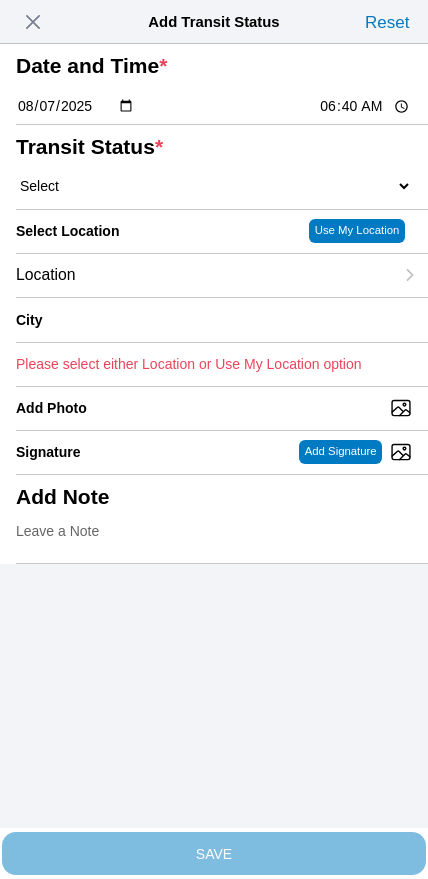 click on "Select  Arrive at Drop Off   Arrive at Pickup   Break Start   Break Stop   Depart Drop Off   Depart Pickup   Shift Complete" 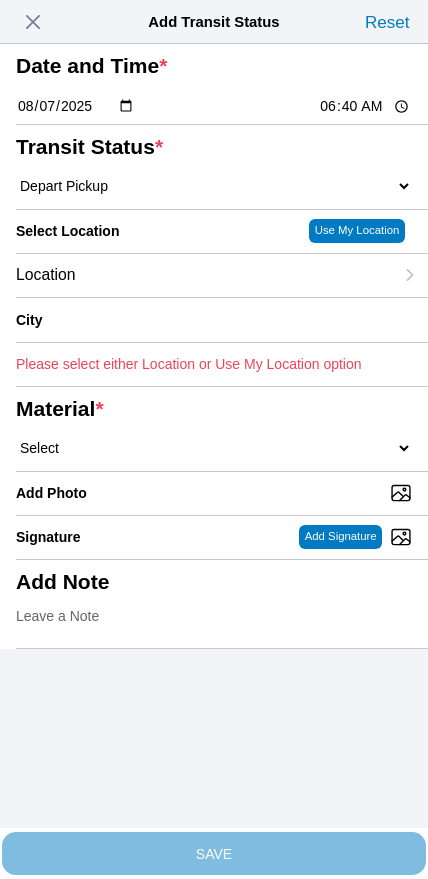click on "Location" 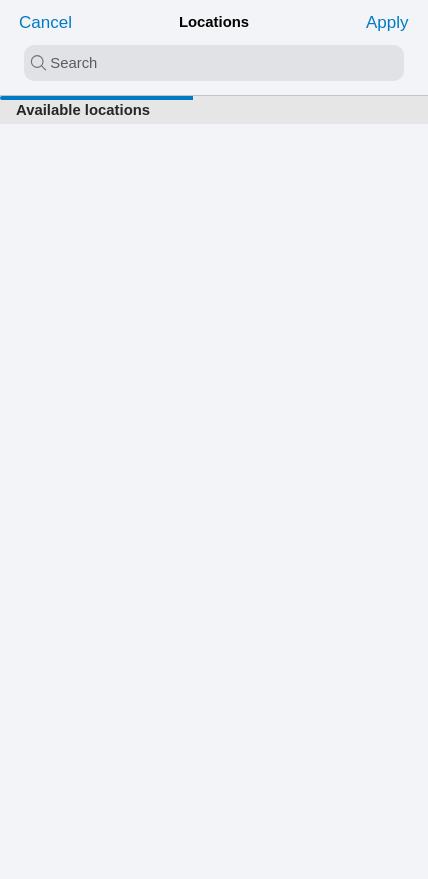 click at bounding box center (214, 63) 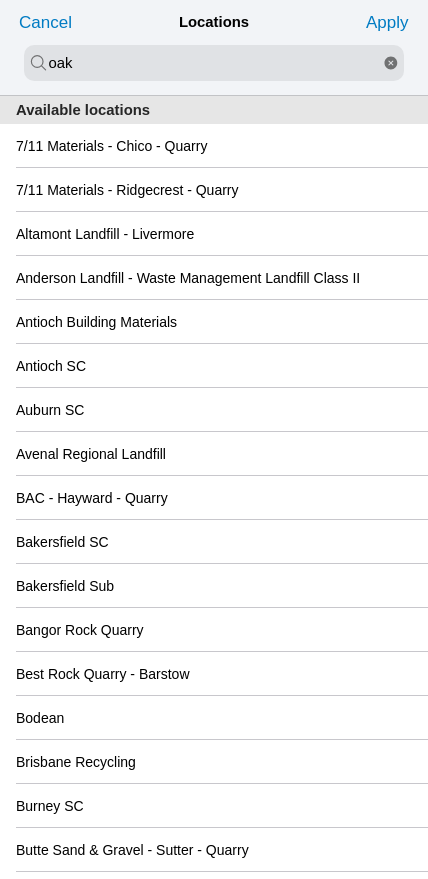 type on "oak" 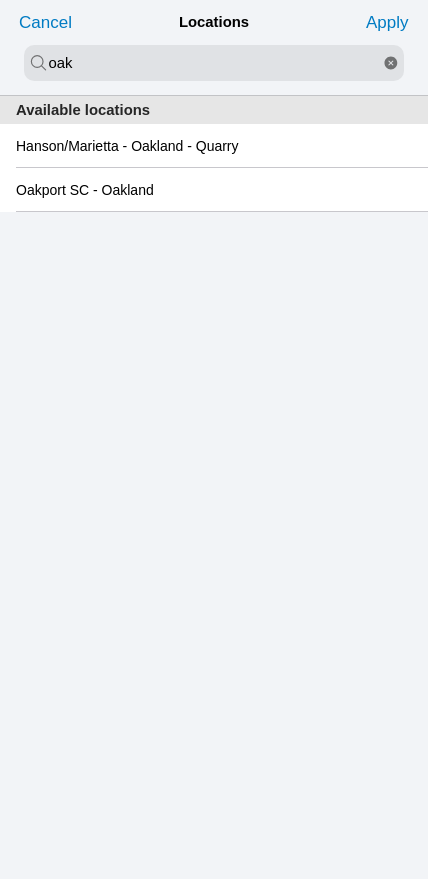 click on "Oakport SC - Oakland" 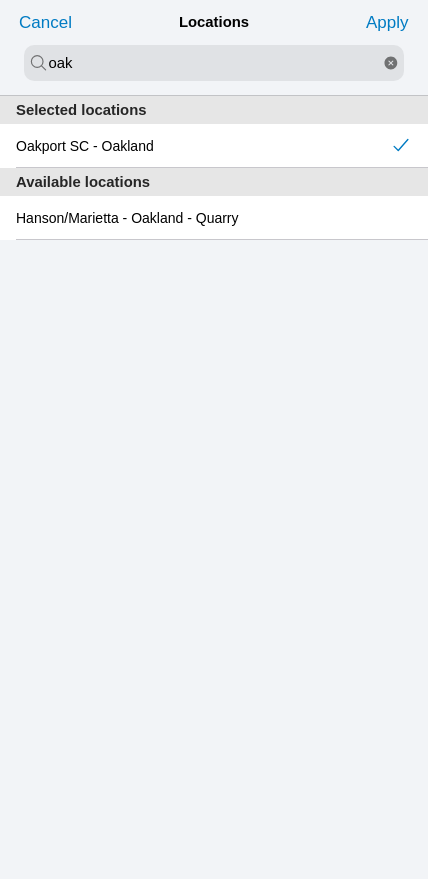 click on "Apply" 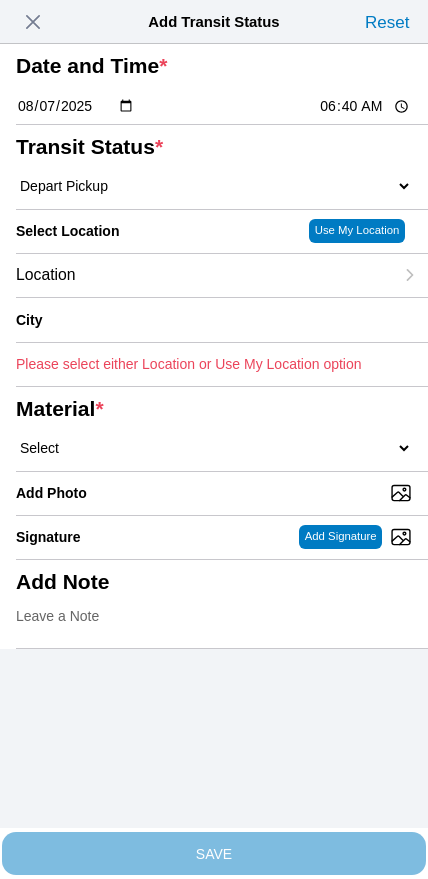 type on "Oakland" 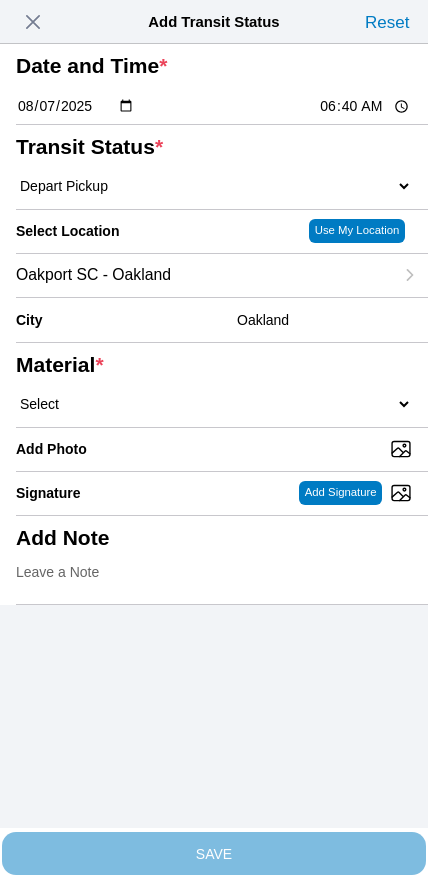 click on "Select  1" x 3" Rock   1" x 4" Rock   2" x 4" Rock   Asphalt Cold Patch   Backfill Spec Lapis Sand (EMS 4123)   Backfill Spec Sand (EMS 4123)   Base Rock (Class 2)   Broken Concrete/Asphalt   C-Ballast   Crushed Base Rock (3/4")   D-Ballast   Drain Rock (1.5")   Drain Rock (3/4")   Dry Spoils   Oversized Concrete/Asphalt   Palletized EZ Street   Premium Asphalt Cold Patch   Recycled Base Rock (Class 2)   Rip Rap   Top Soil" 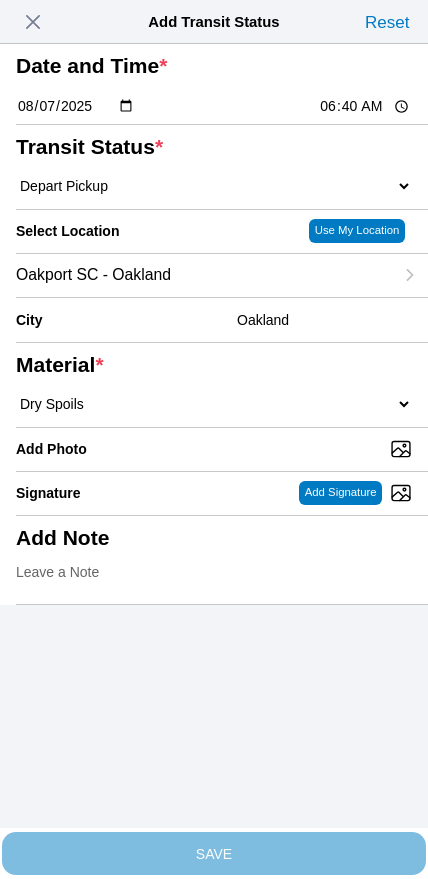 select on "708654" 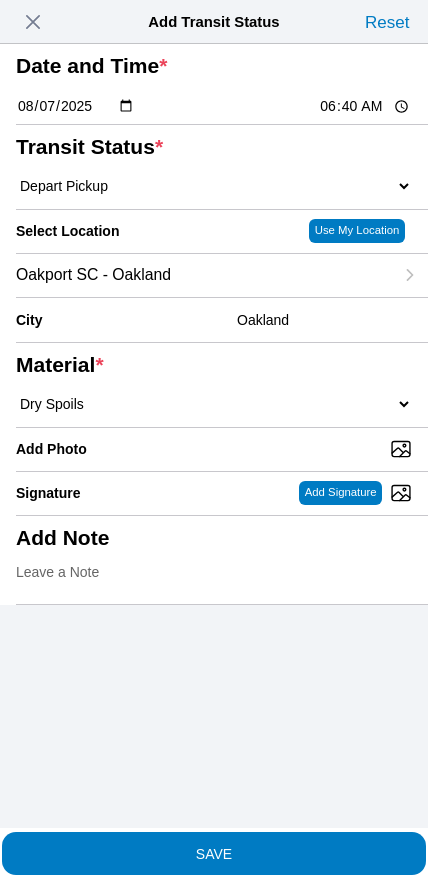 click on "SAVE" 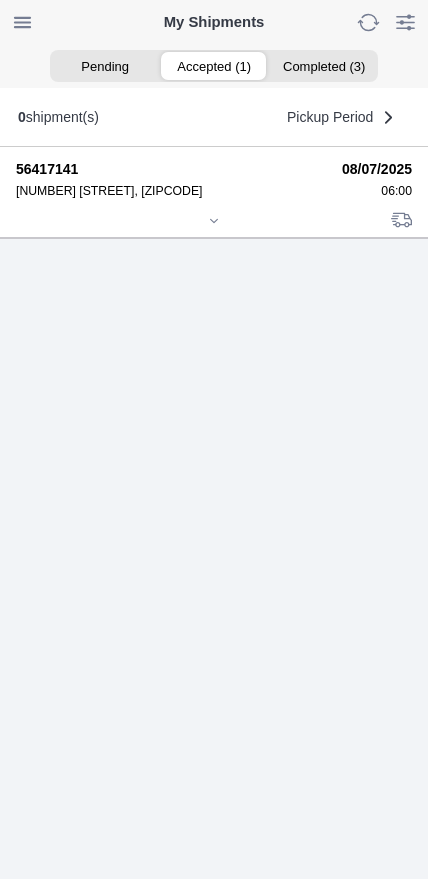click 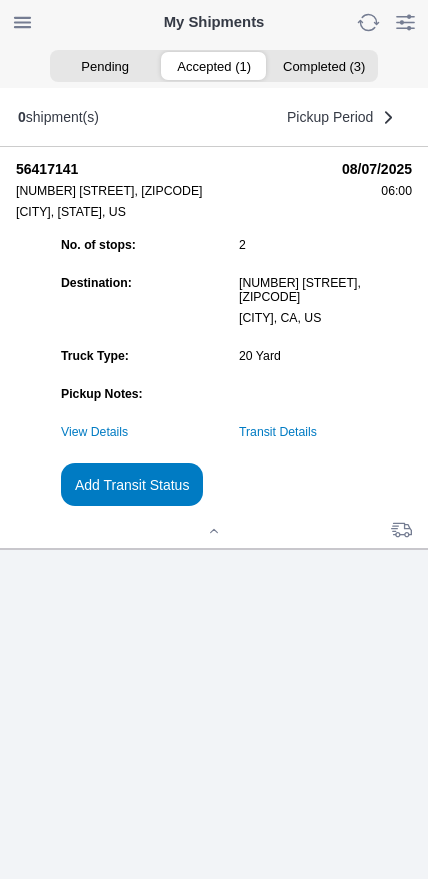 click on "Add Transit Status" 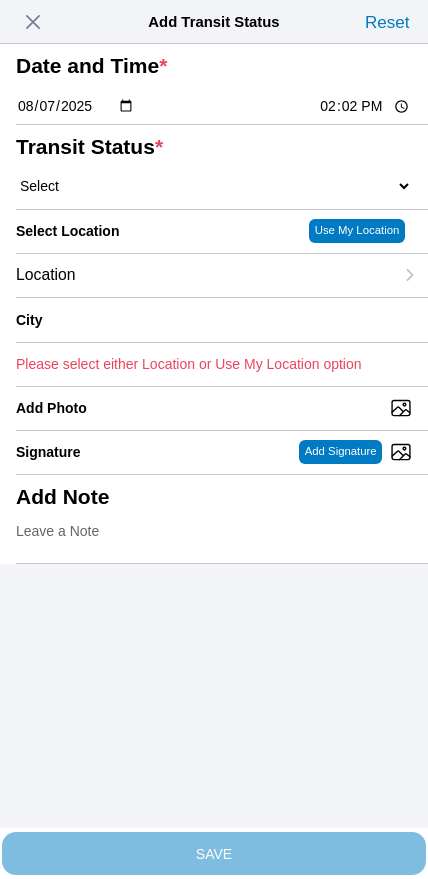 click on "14:02" 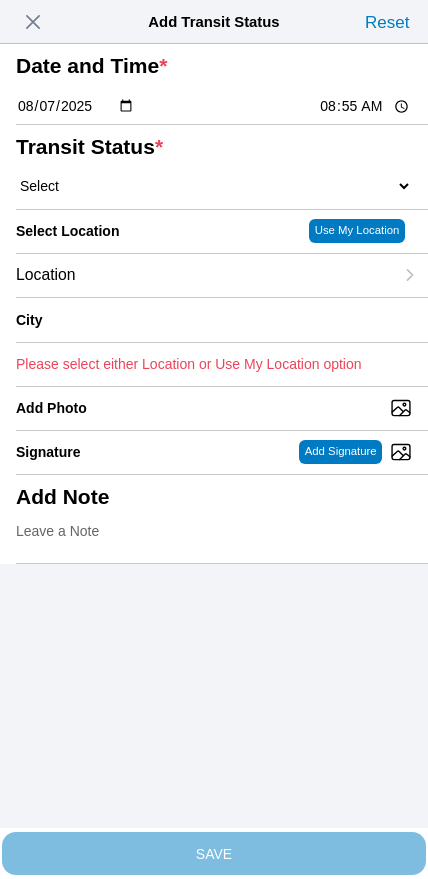click on "Select  Arrive at Drop Off   Arrive at Pickup   Break Start   Break Stop   Depart Drop Off   Depart Pickup   Shift Complete" 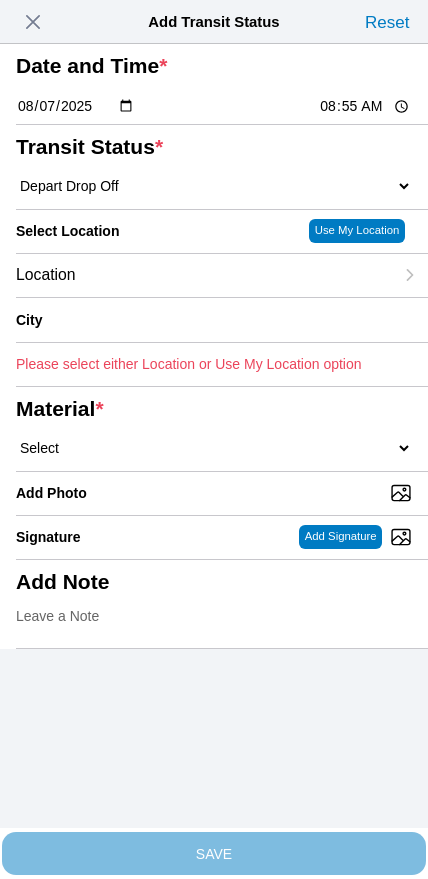 click on "Location" 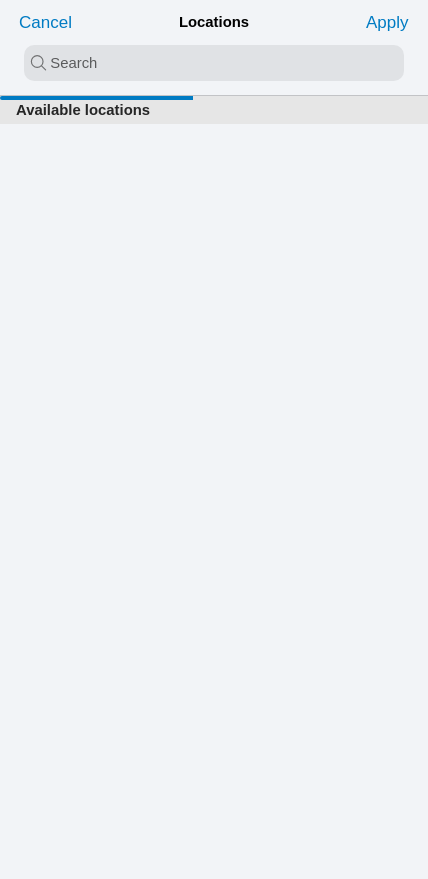 click at bounding box center [214, 63] 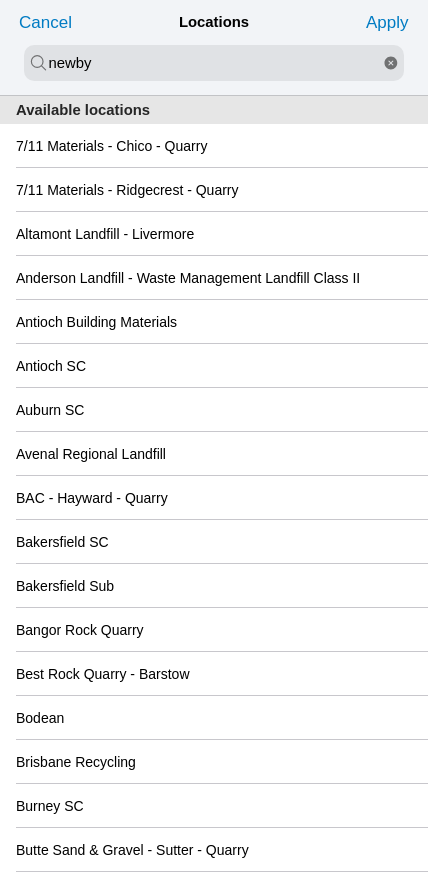 type on "newby" 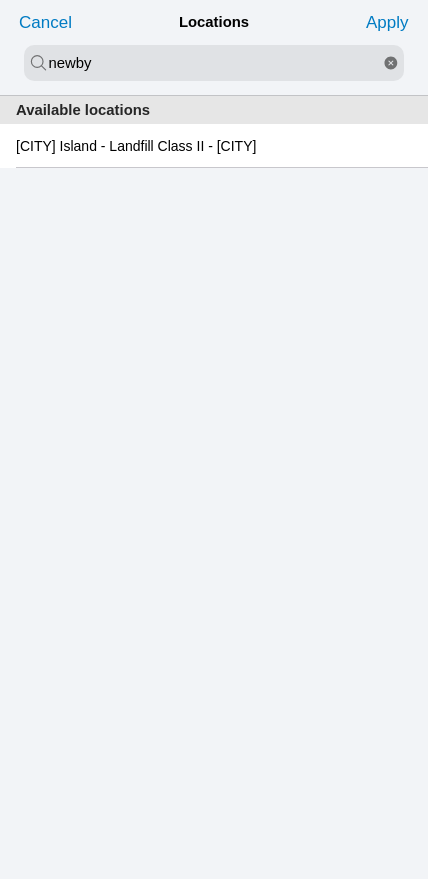 click on "[CITY] Island - Landfill Class II - [CITY]" 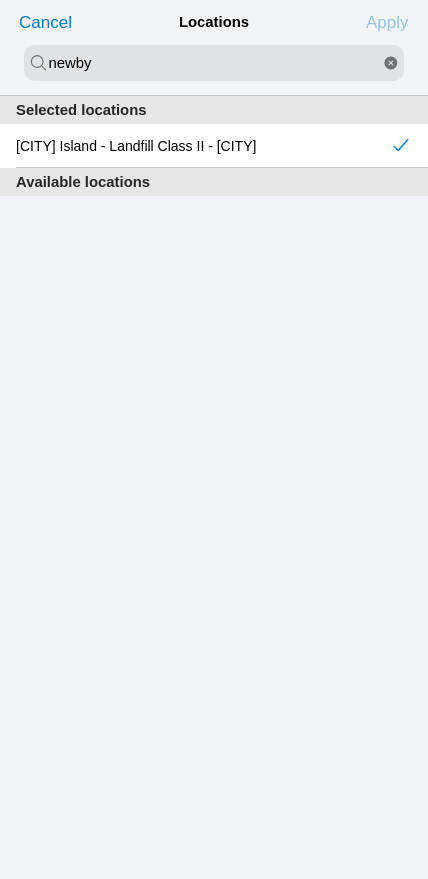 click on "Apply" 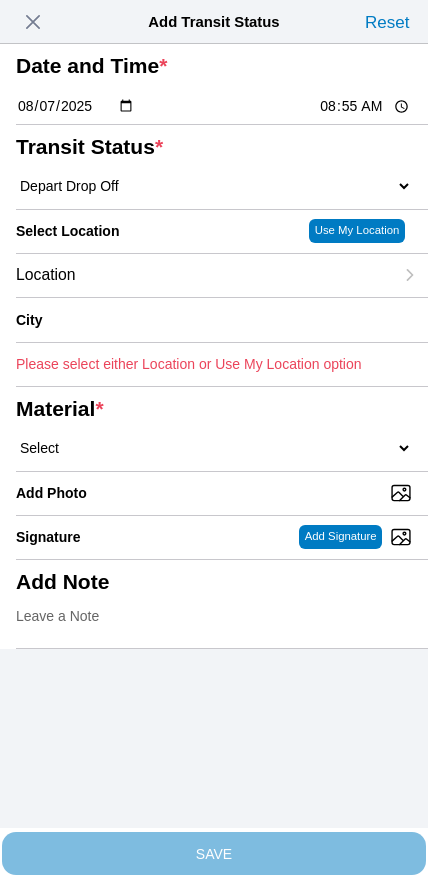 type on "Milpitas" 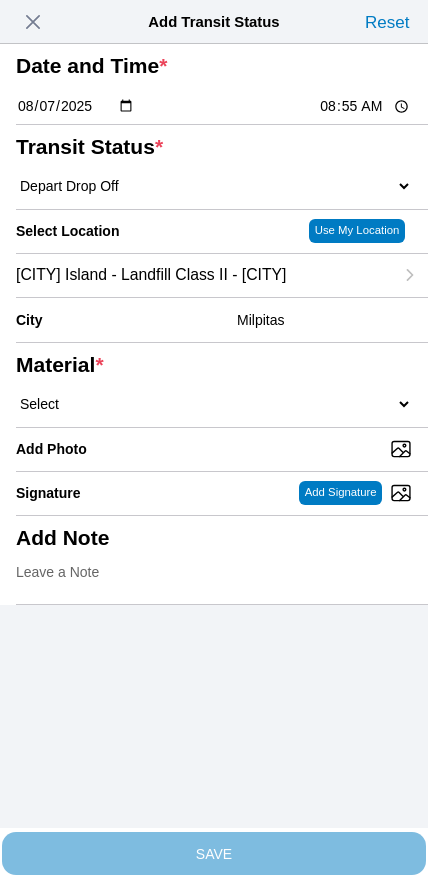click on "Select  1" x 3" Rock   1" x 4" Rock   2" x 4" Rock   Asphalt Cold Patch   Backfill Spec Lapis Sand (EMS 4123)   Backfill Spec Sand (EMS 4123)   Base Rock (Class 2)   Broken Concrete/Asphalt   C-Ballast   Crushed Base Rock (3/4")   D-Ballast   Drain Rock (1.5")   Drain Rock (3/4")   Dry Spoils   Oversized Concrete/Asphalt   Palletized EZ Street   Premium Asphalt Cold Patch   Recycled Base Rock (Class 2)   Rip Rap   Top Soil" 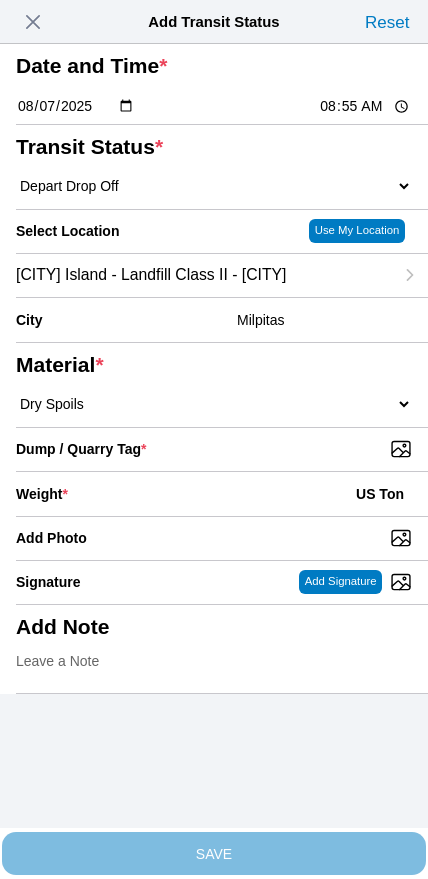 click on "Dump / Quarry Tag  *" at bounding box center (222, 449) 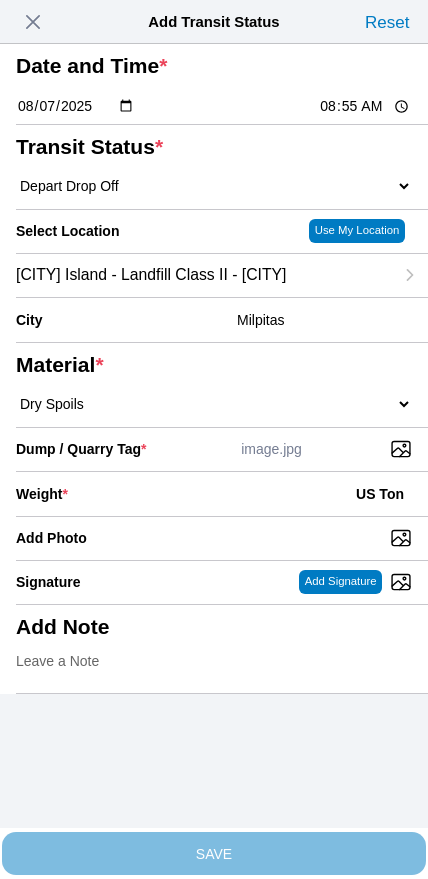 click on "Weight  * US Ton" 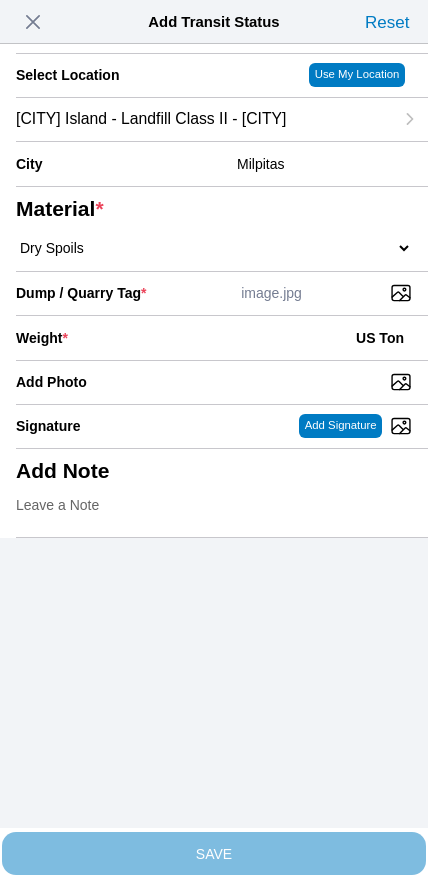 scroll, scrollTop: 180, scrollLeft: 0, axis: vertical 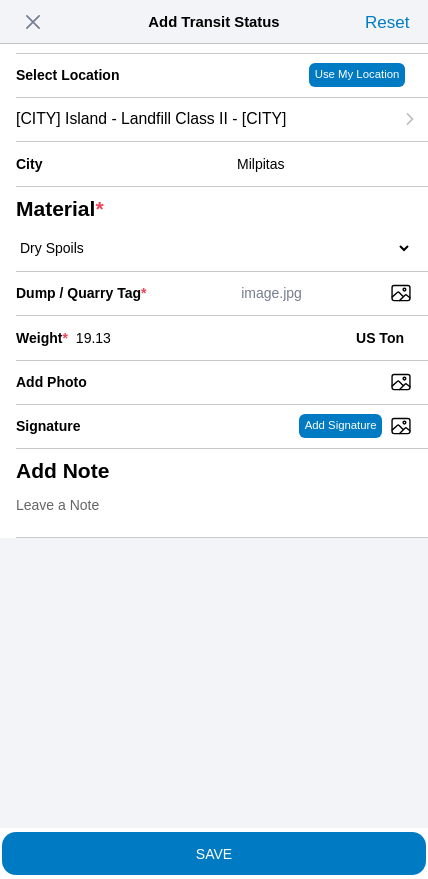 type on "19.13" 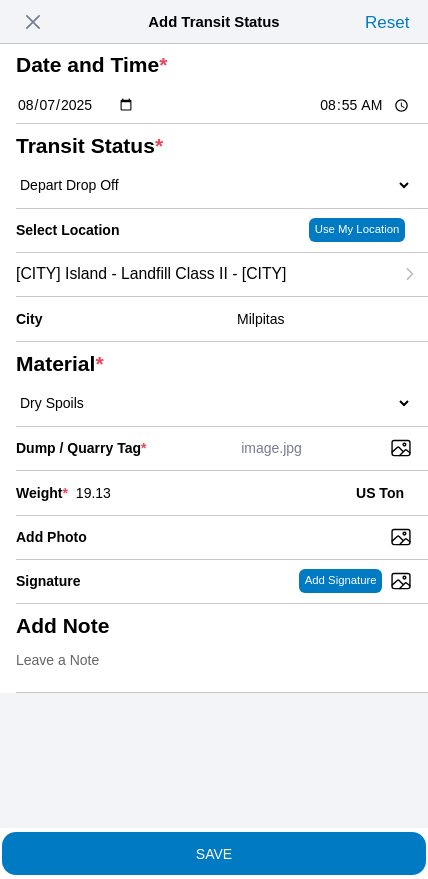 scroll, scrollTop: 53, scrollLeft: 0, axis: vertical 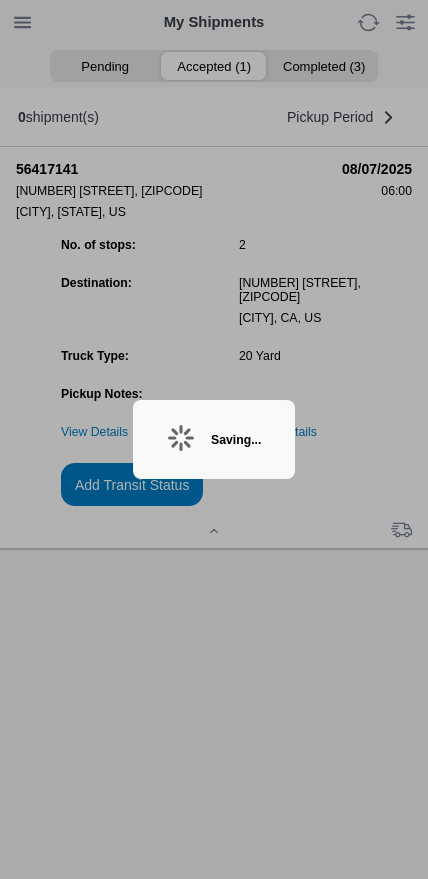 click on "Saving..." at bounding box center (236, 440) 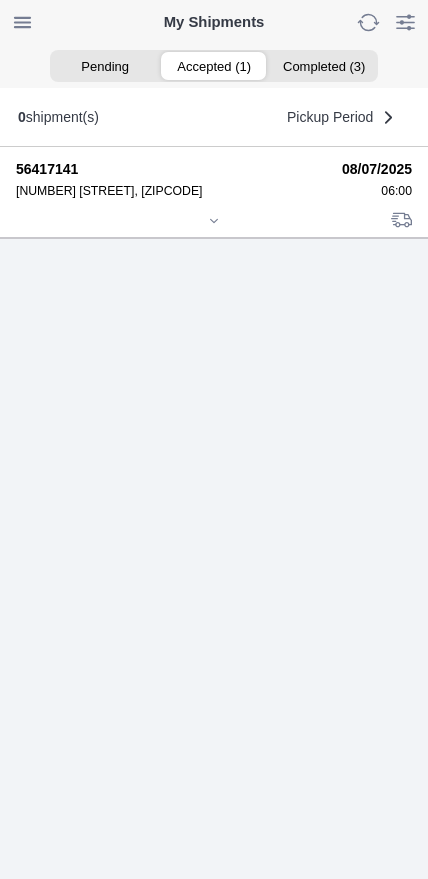 click 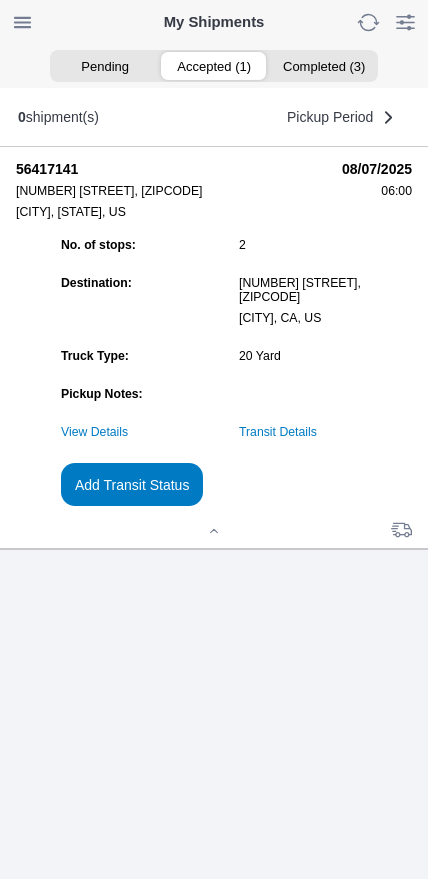 click on "Add Transit Status" 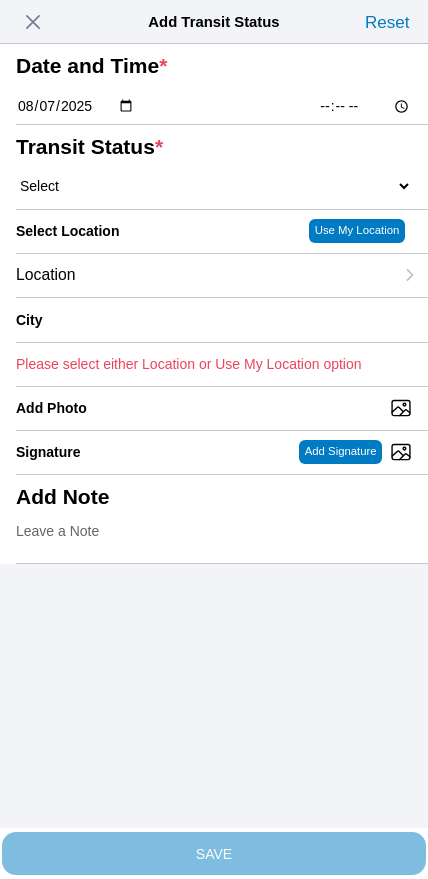 click on "[TIME]" 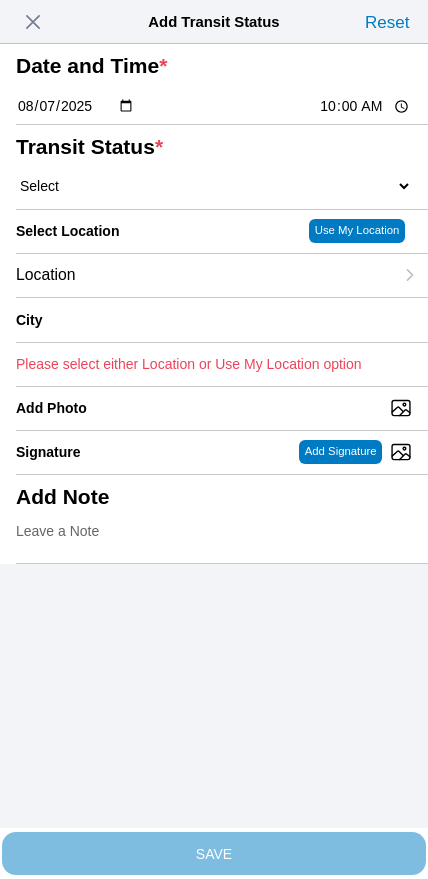 type on "10:00" 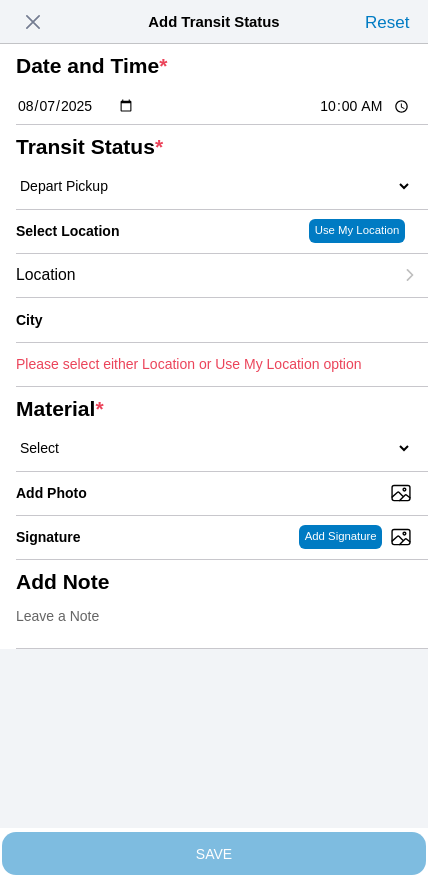 click on "Location" 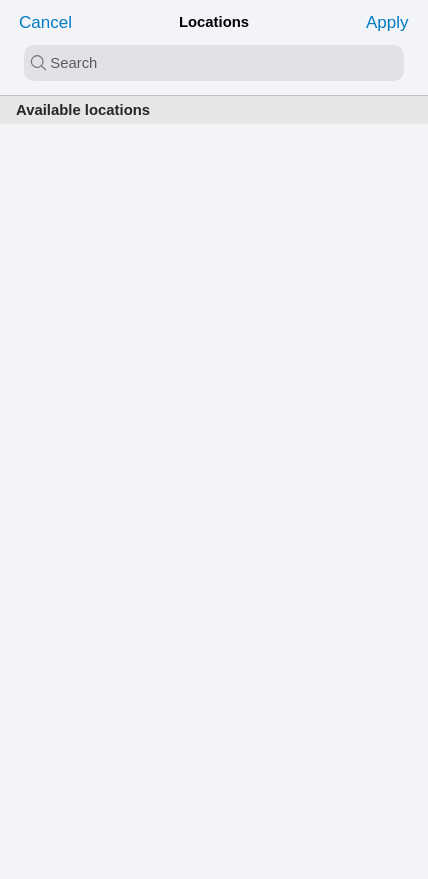 click at bounding box center [214, 63] 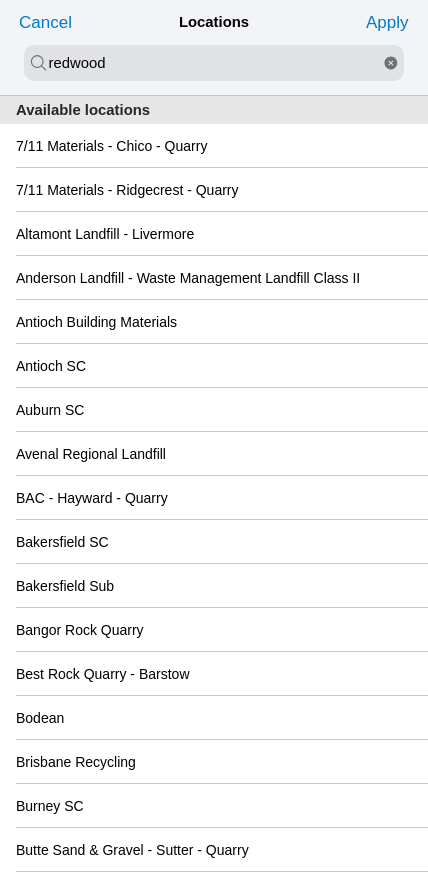 type on "redwood" 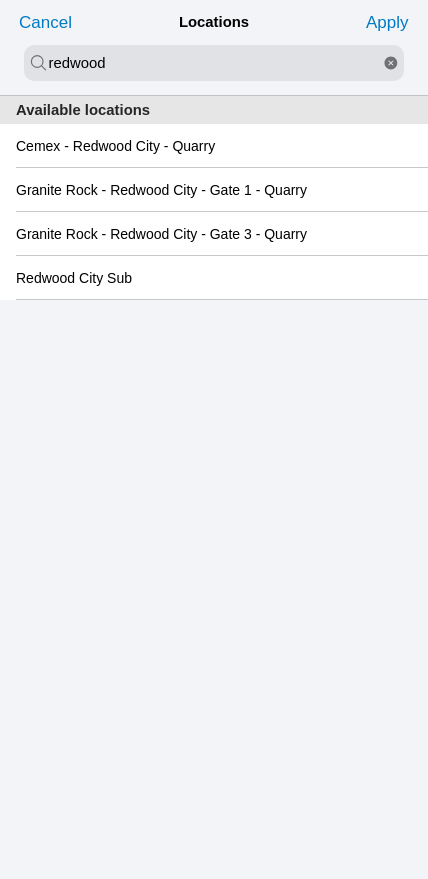 click on "Granite Rock - Redwood City - Gate 1 - Quarry" 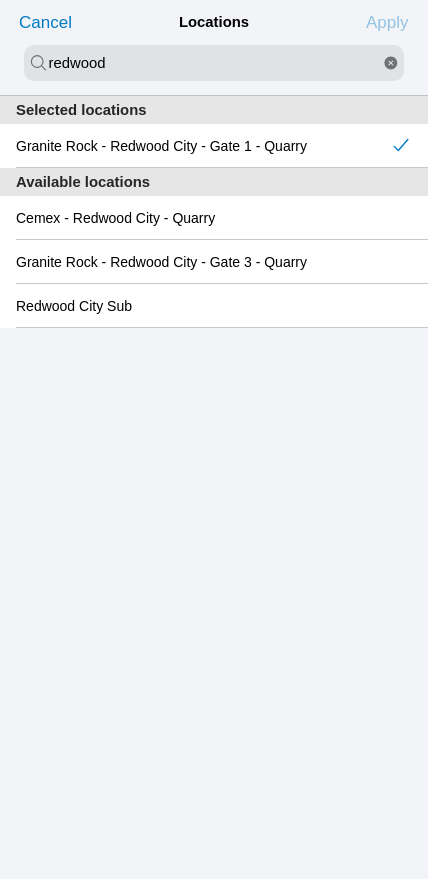 click on "Apply" 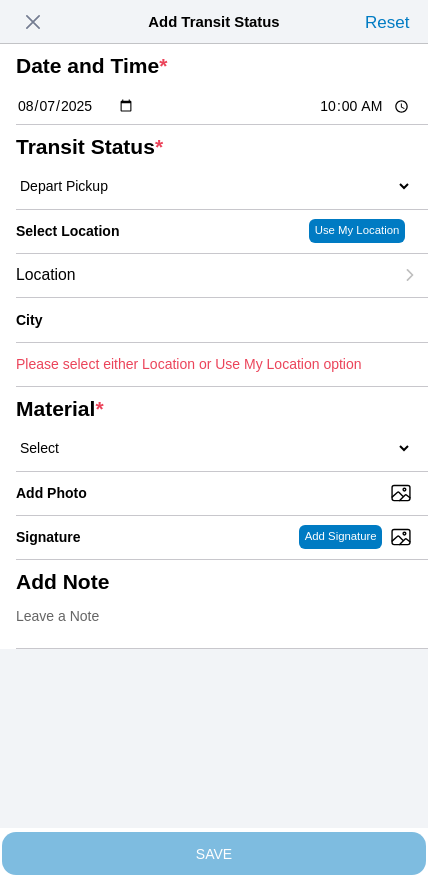 type on "Redwood City" 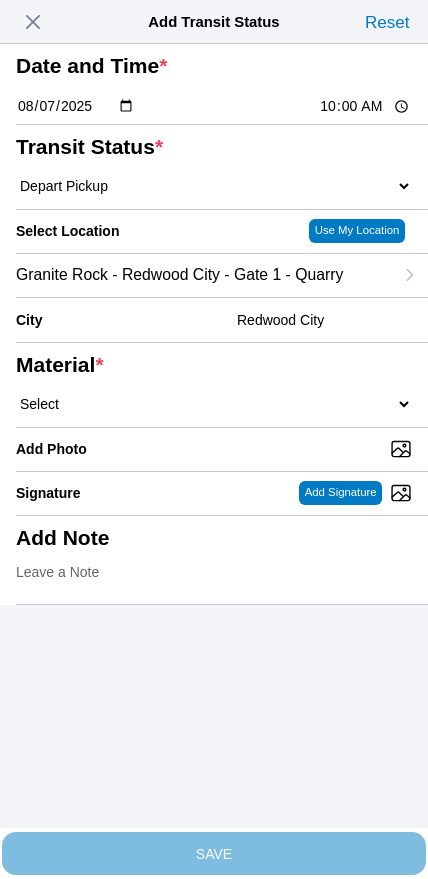 click on "Select  1" x 3" Rock   1" x 4" Rock   2" x 4" Rock   Asphalt Cold Patch   Backfill Spec Lapis Sand (EMS 4123)   Backfill Spec Sand (EMS 4123)   Base Rock (Class 2)   Broken Concrete/Asphalt   C-Ballast   Crushed Base Rock (3/4")   D-Ballast   Drain Rock (1.5")   Drain Rock (3/4")   Dry Spoils   Oversized Concrete/Asphalt   Palletized EZ Street   Premium Asphalt Cold Patch   Recycled Base Rock (Class 2)   Rip Rap   Top Soil" 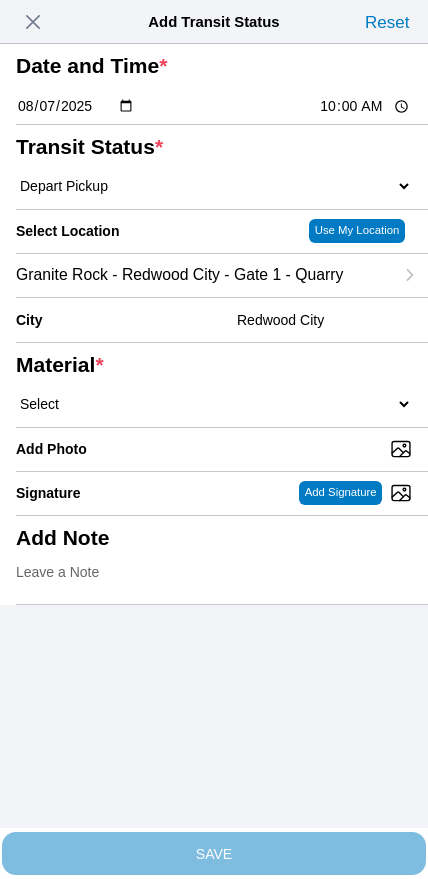 select on "[NUMBER]" 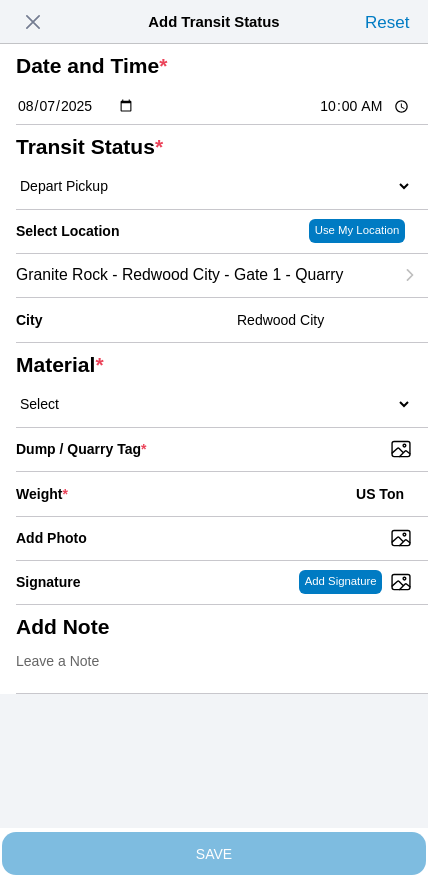 scroll, scrollTop: 46, scrollLeft: 0, axis: vertical 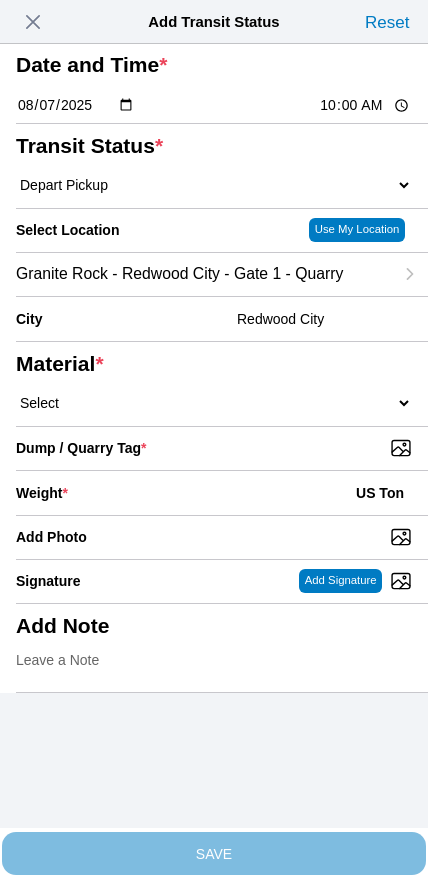 click on "Dump / Quarry Tag  *" at bounding box center (222, 448) 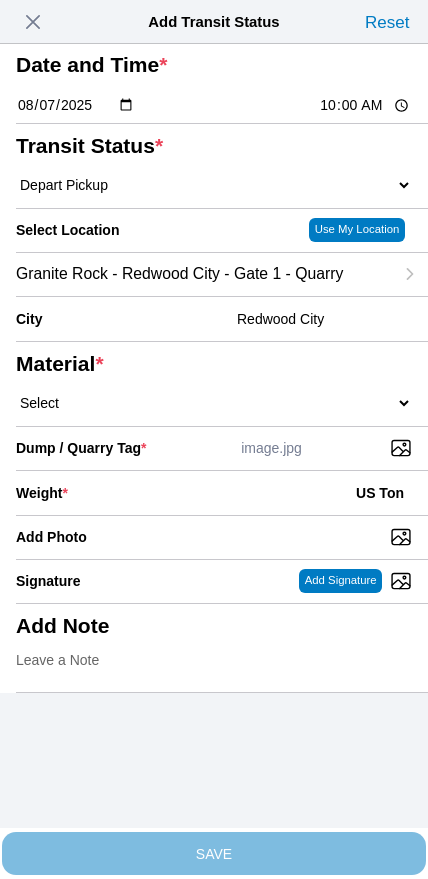 click on "Weight  * US Ton" 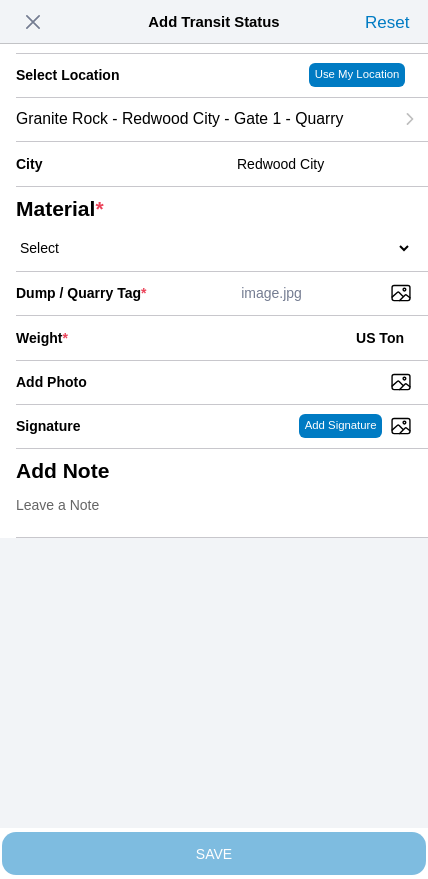 scroll, scrollTop: 180, scrollLeft: 0, axis: vertical 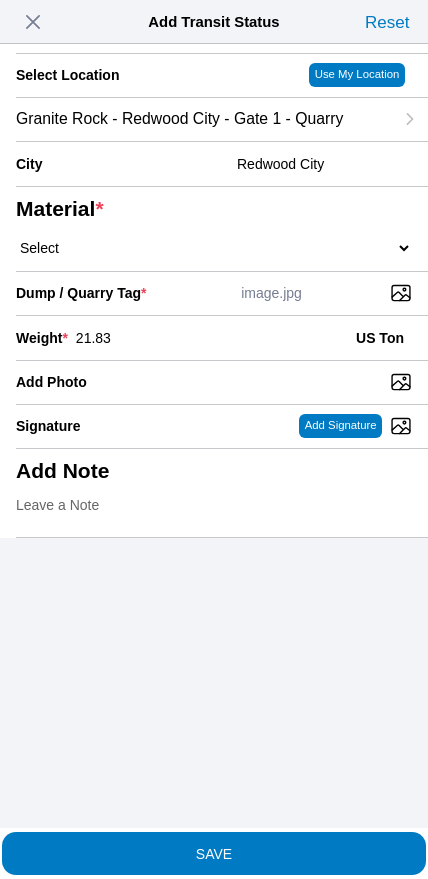 type on "21.83" 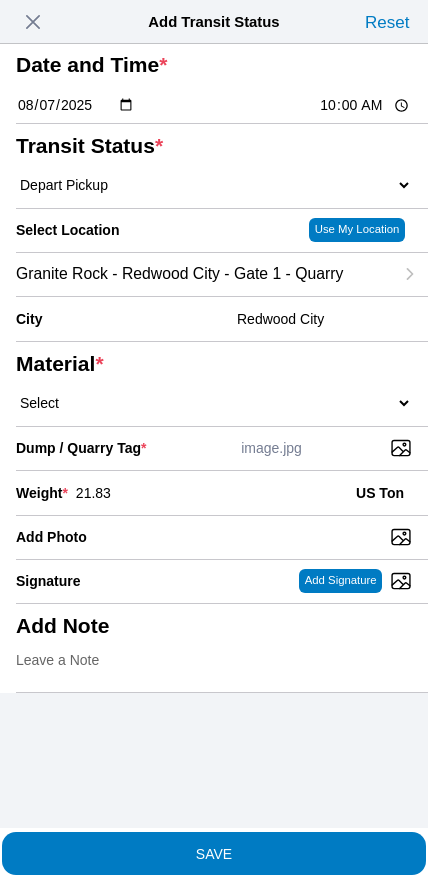 scroll, scrollTop: 39, scrollLeft: 0, axis: vertical 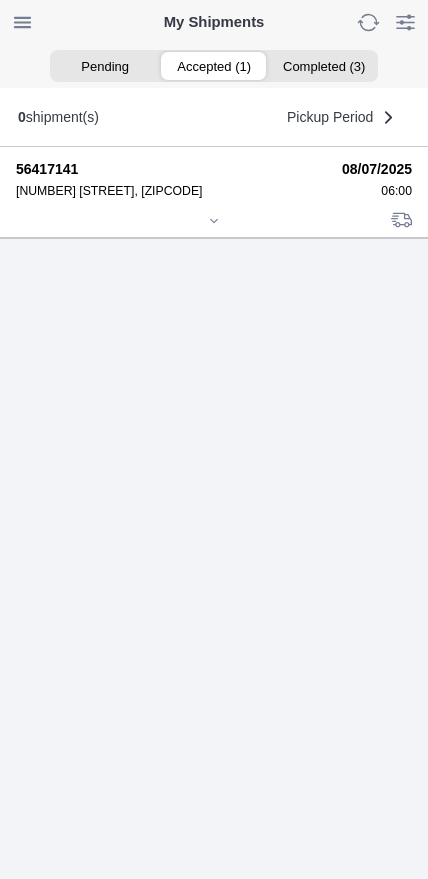 click 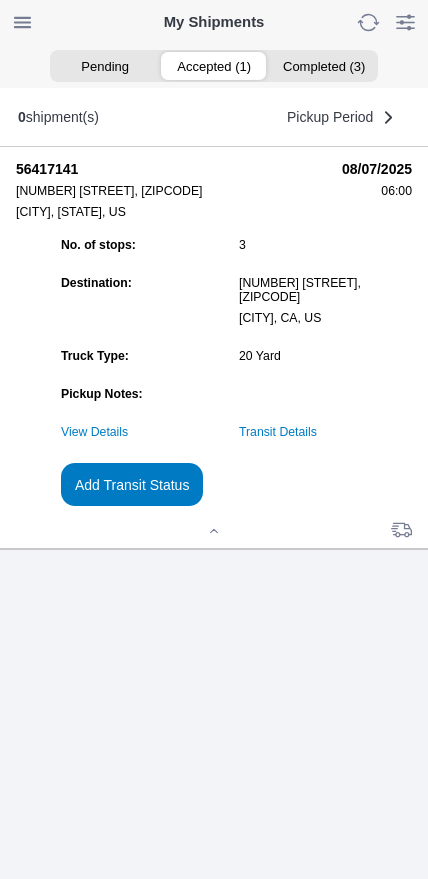 click on "Add Transit Status" 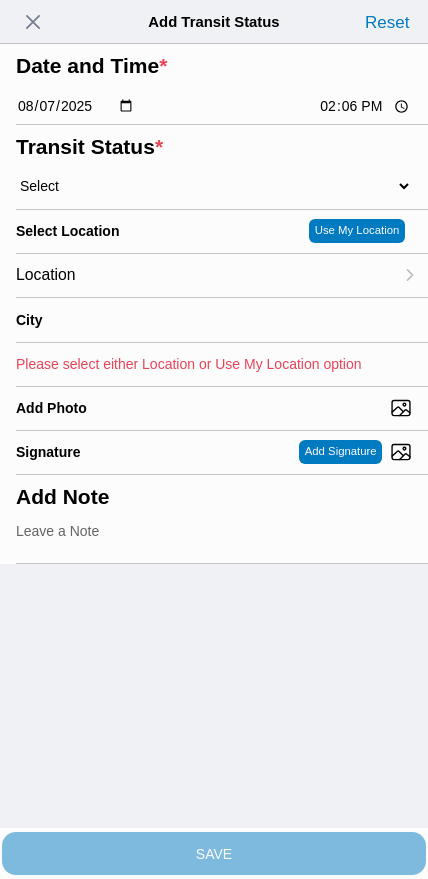 click on "14:06" 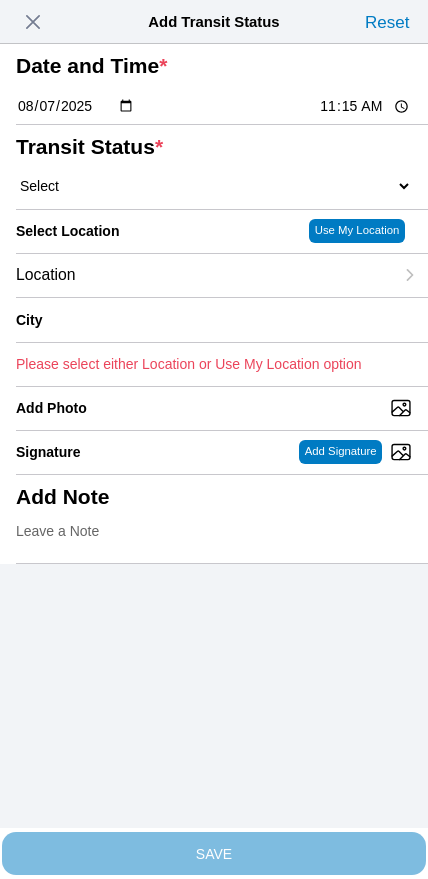 type on "[TIME]" 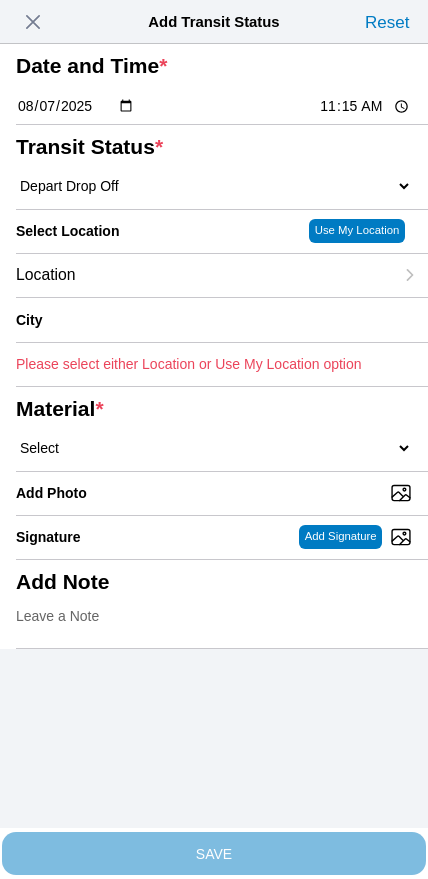 click on "Location" 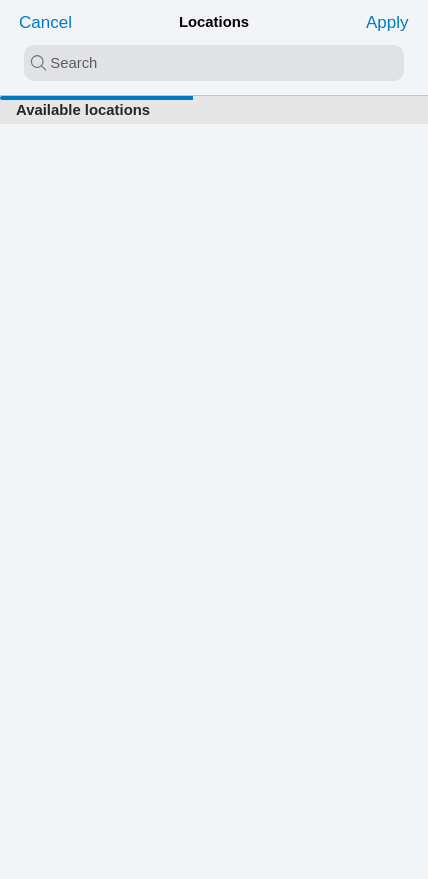 click at bounding box center (214, 63) 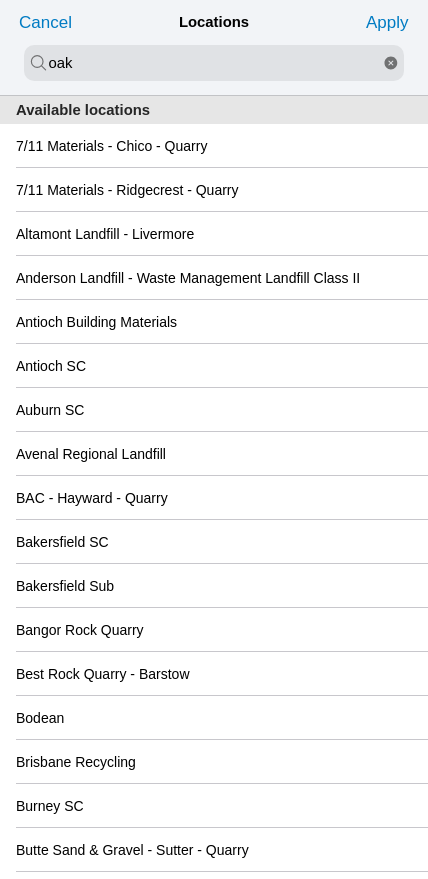 type on "oak" 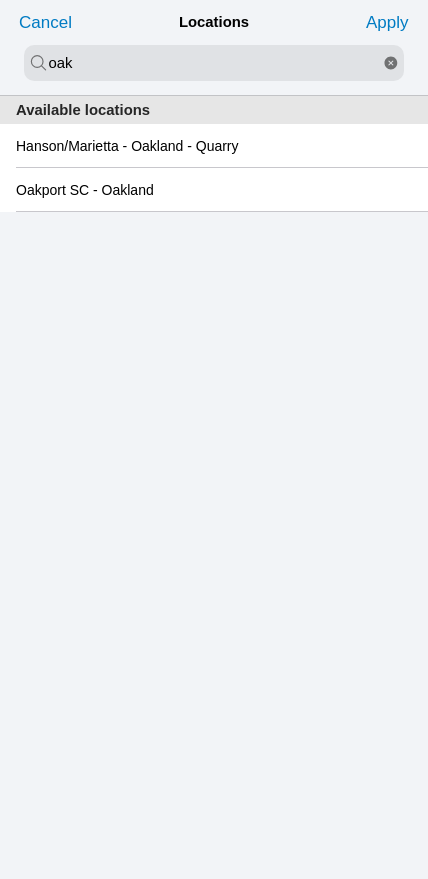 click on "Oakport SC - Oakland" 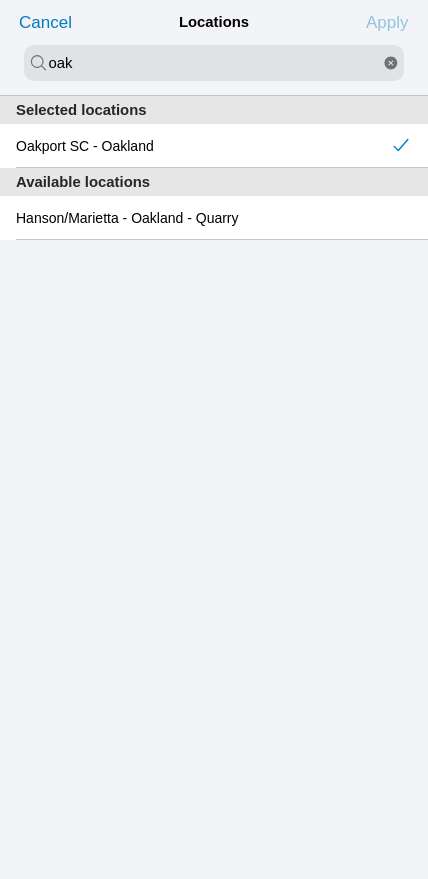 click on "Apply" 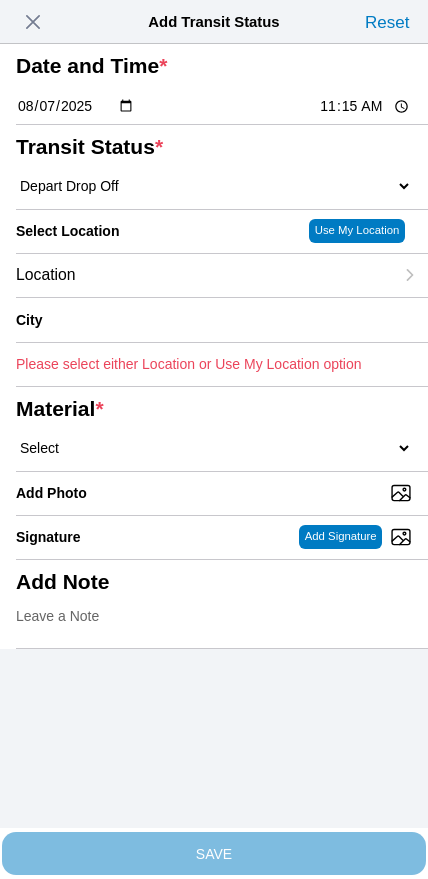 type on "Oakland" 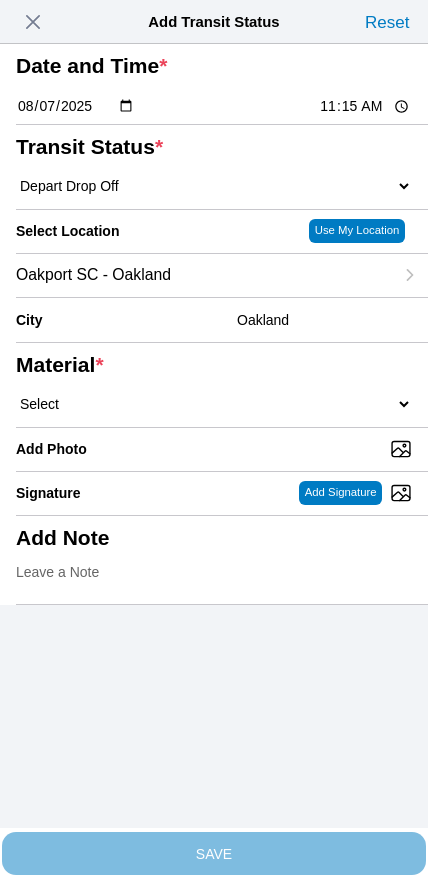 click on "Select  1" x 3" Rock   1" x 4" Rock   2" x 4" Rock   Asphalt Cold Patch   Backfill Spec Lapis Sand (EMS 4123)   Backfill Spec Sand (EMS 4123)   Base Rock (Class 2)   Broken Concrete/Asphalt   C-Ballast   Crushed Base Rock (3/4")   D-Ballast   Drain Rock (1.5")   Drain Rock (3/4")   Dry Spoils   Oversized Concrete/Asphalt   Palletized EZ Street   Premium Asphalt Cold Patch   Recycled Base Rock (Class 2)   Rip Rap   Top Soil" 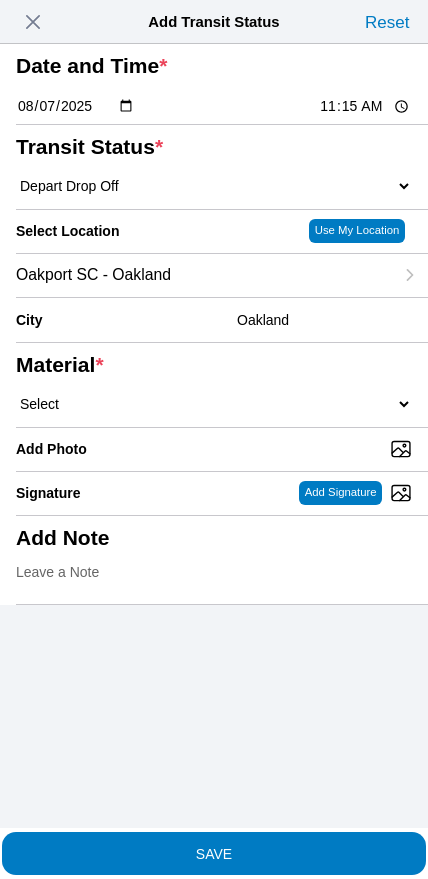 click on "Add Photo" at bounding box center (222, 449) 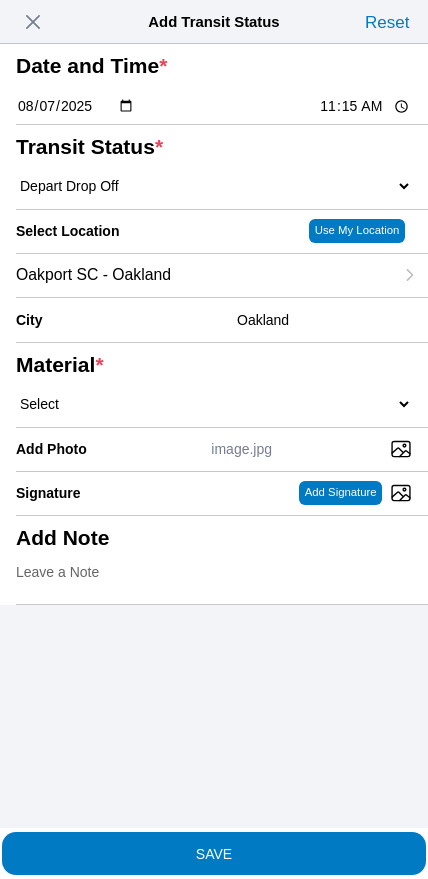 click on "SAVE" 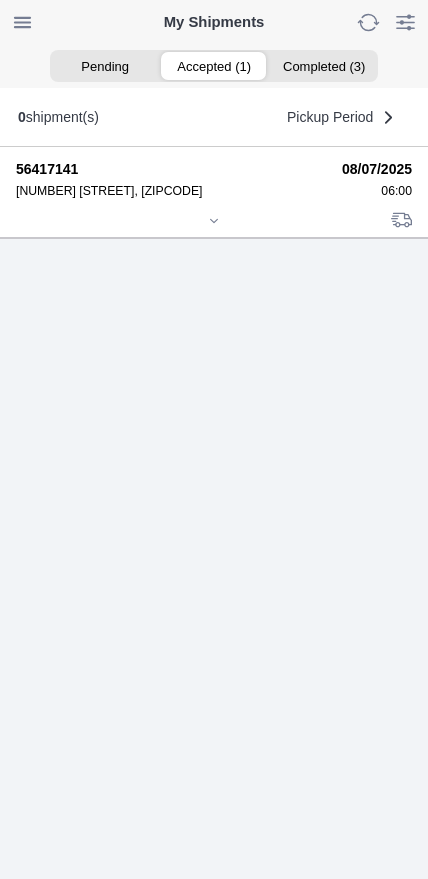 click 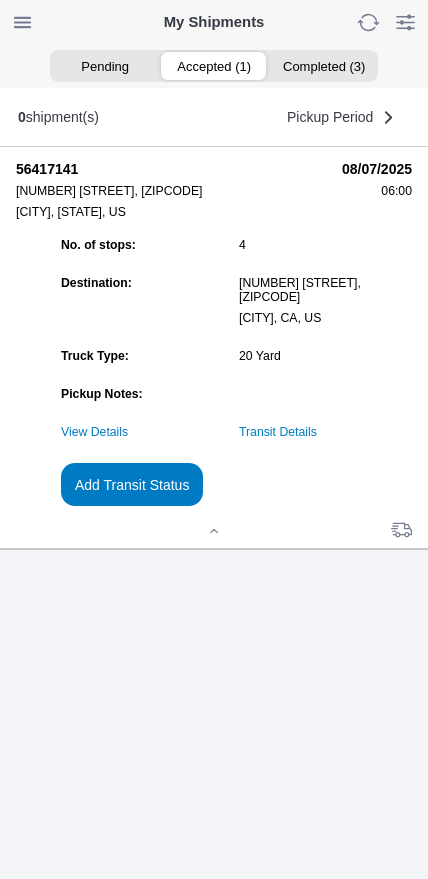 click on "Add Transit Status" 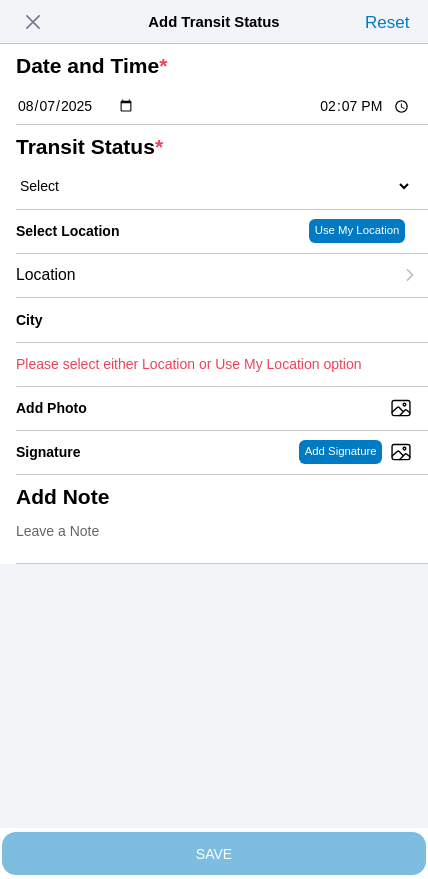 click on "14:07" 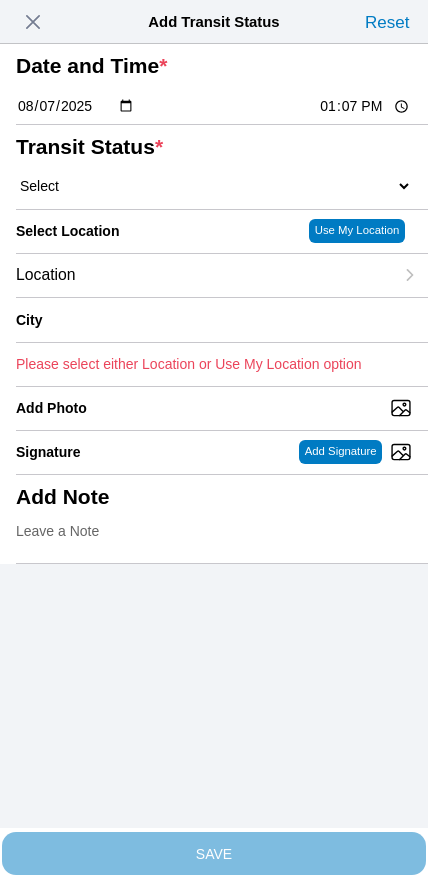 type on "13:00" 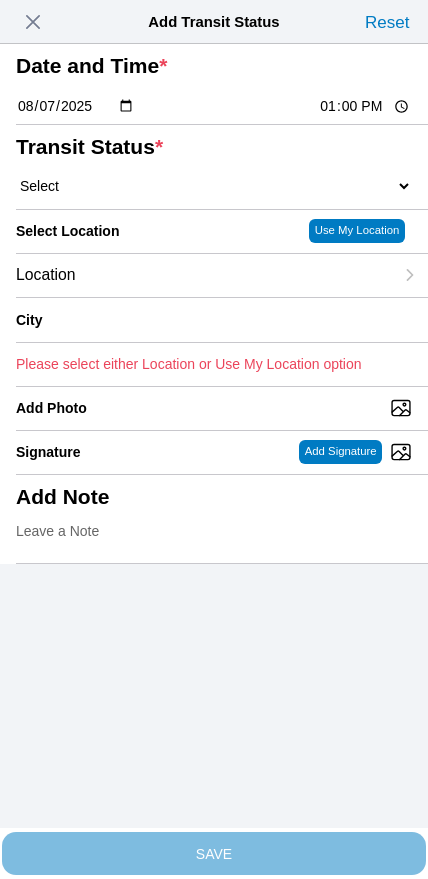 click on "Select  Arrive at Drop Off   Arrive at Pickup   Break Start   Break Stop   Depart Drop Off   Depart Pickup   Shift Complete" 